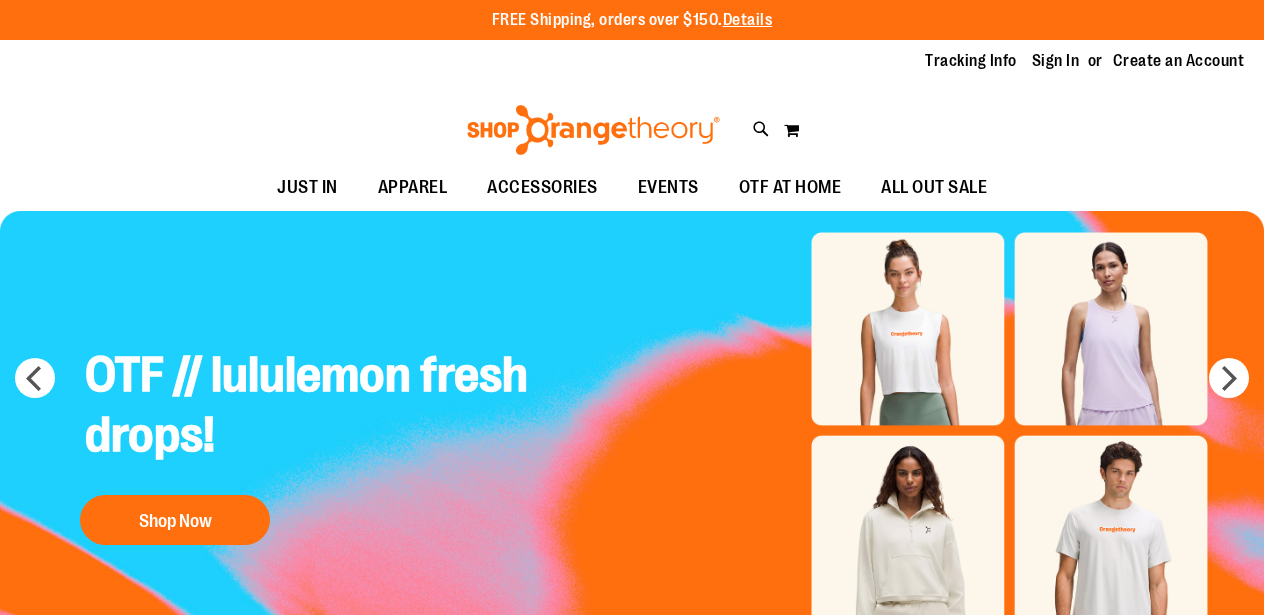 scroll, scrollTop: 0, scrollLeft: 0, axis: both 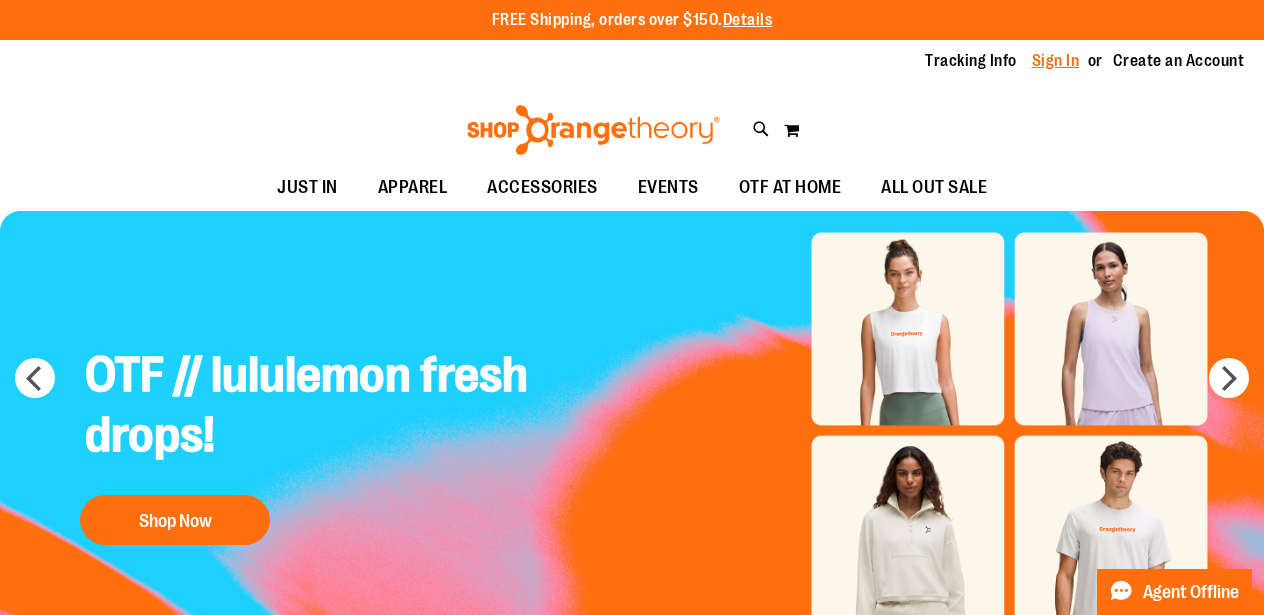type on "**********" 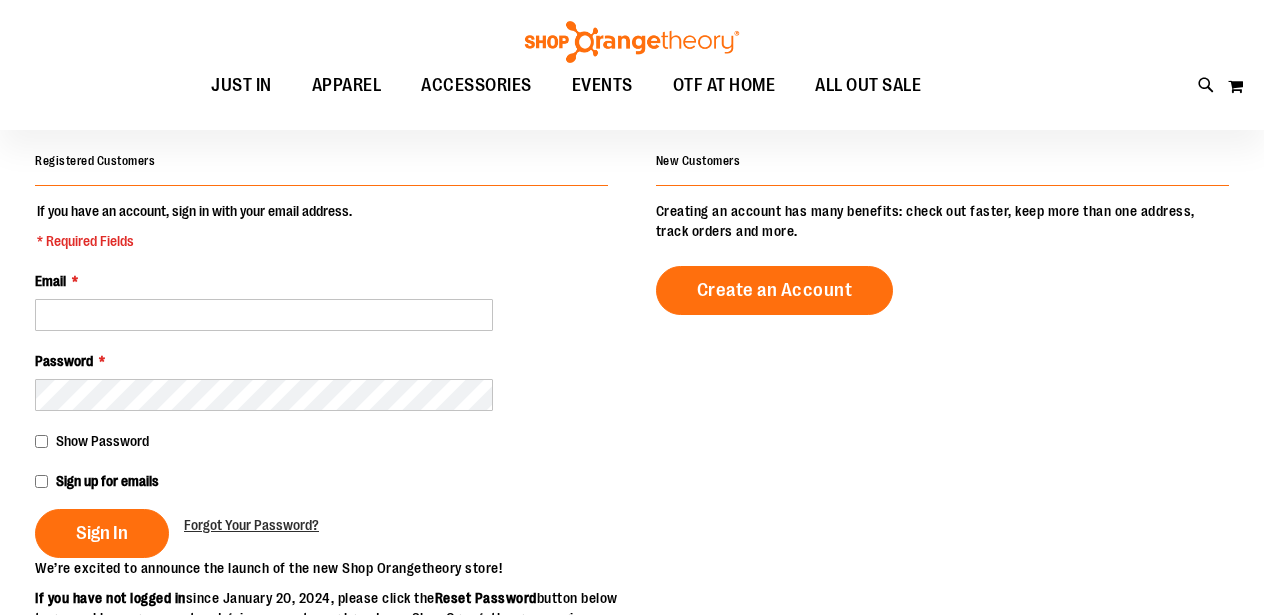 scroll, scrollTop: 168, scrollLeft: 0, axis: vertical 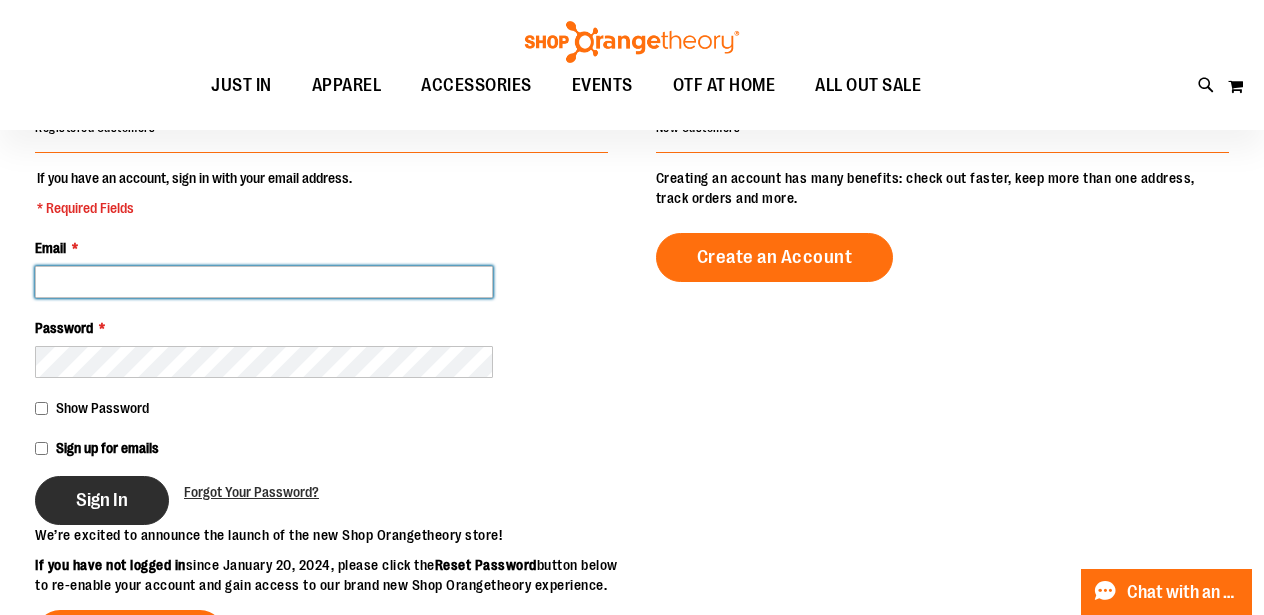 type on "**********" 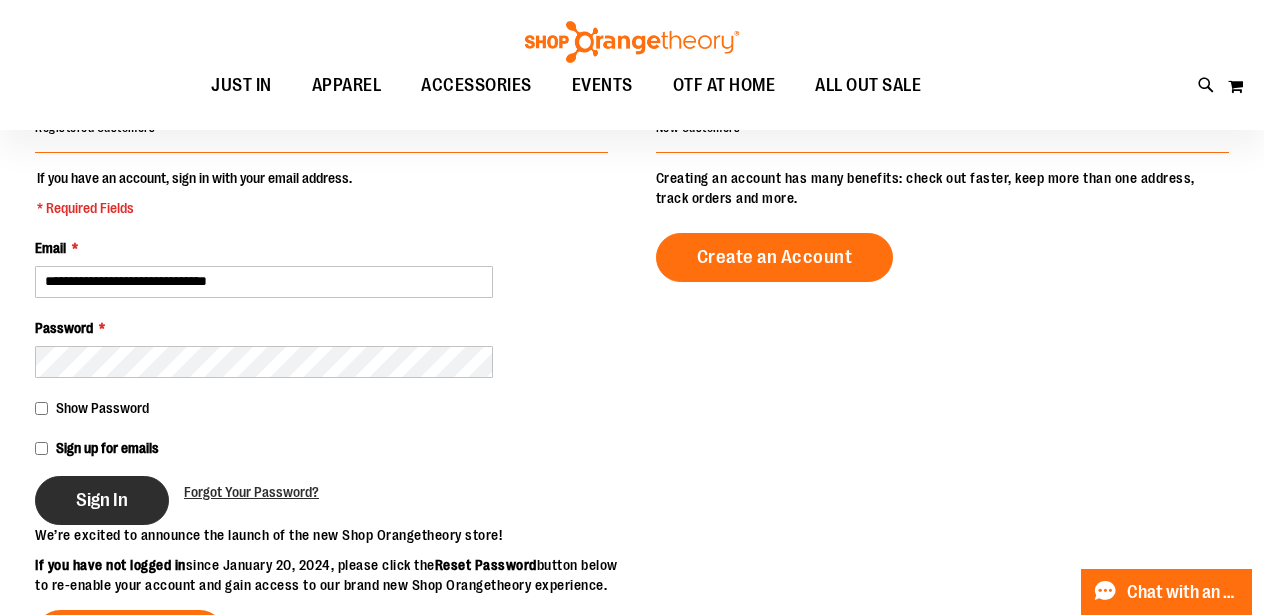 type on "**********" 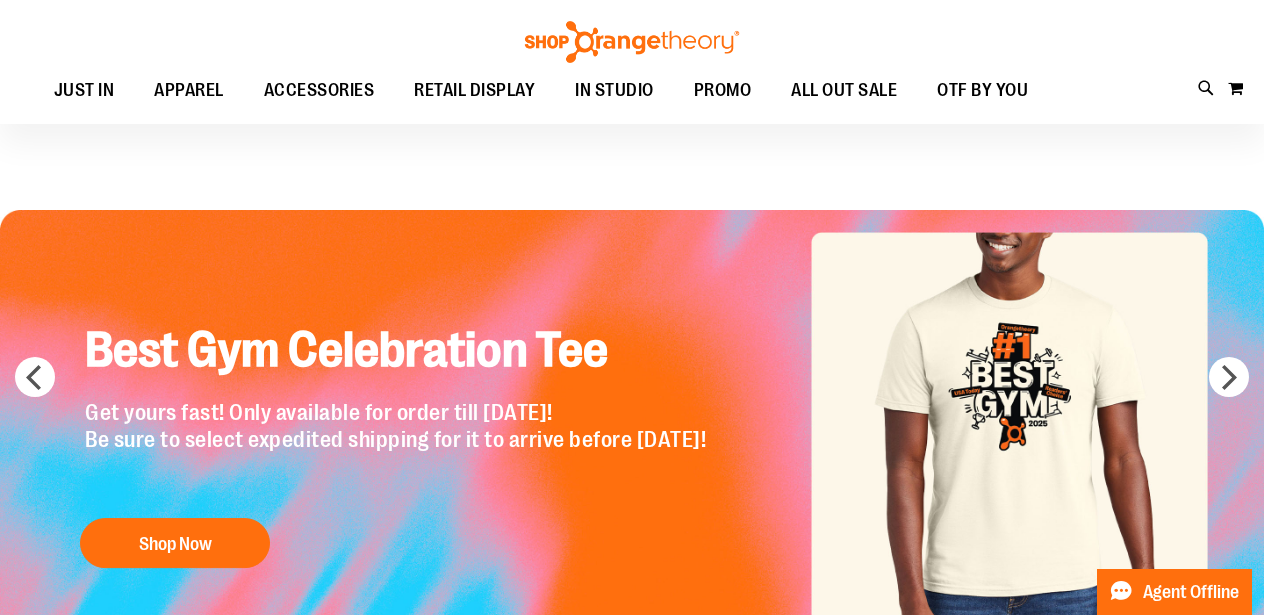scroll, scrollTop: 184, scrollLeft: 0, axis: vertical 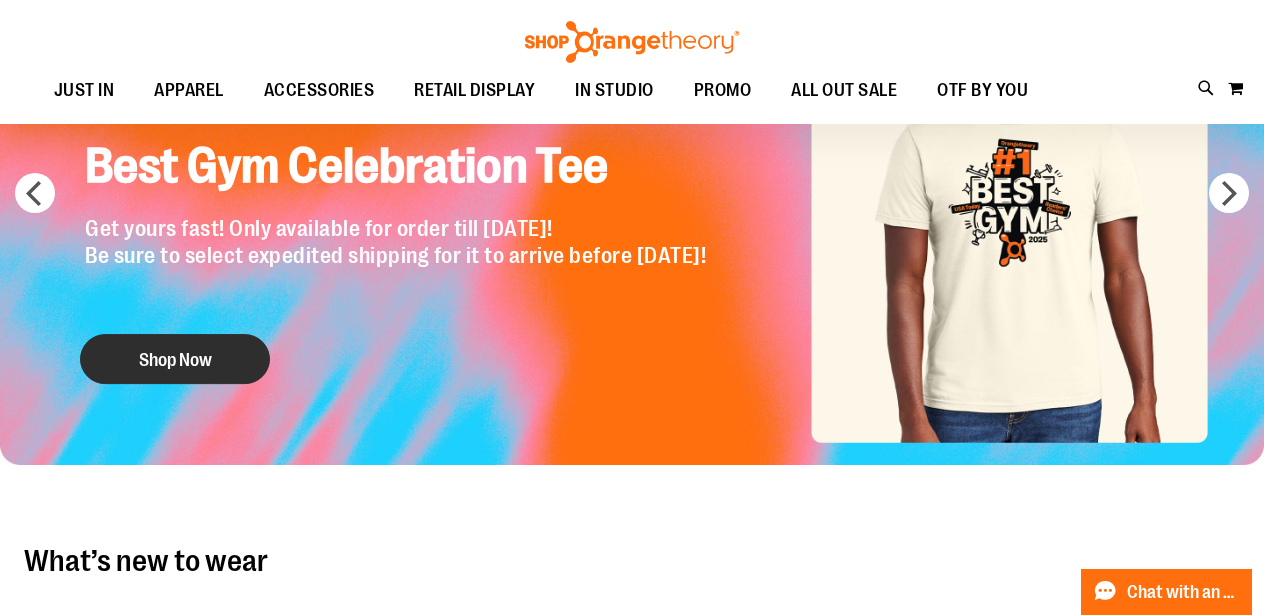 type on "**********" 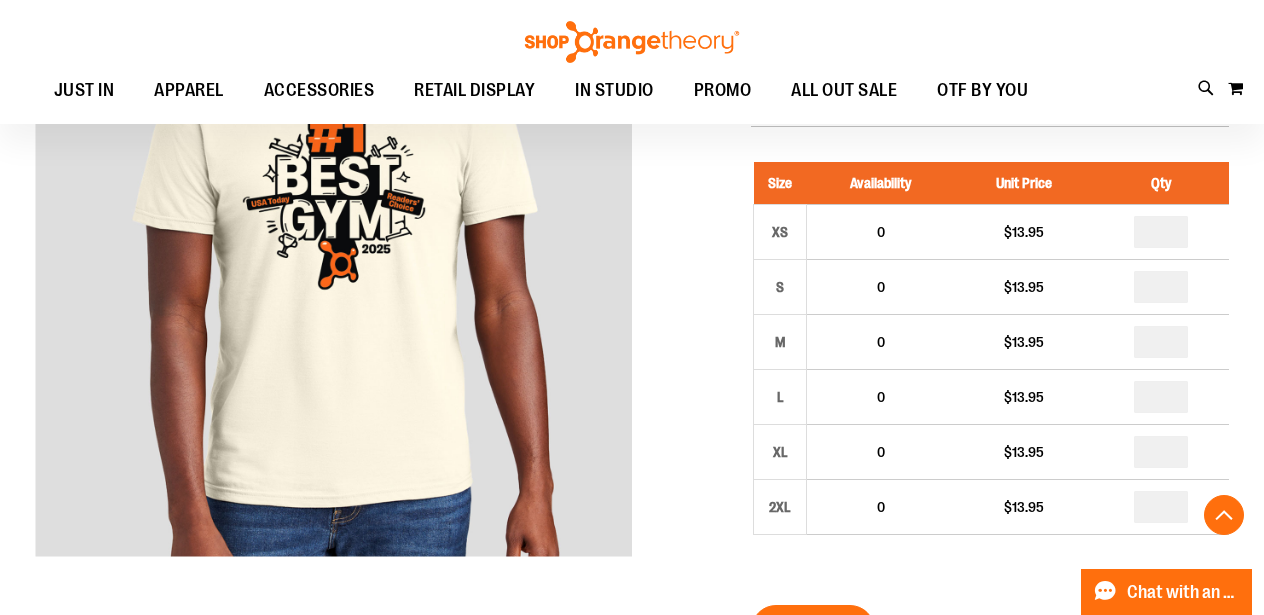 scroll, scrollTop: 318, scrollLeft: 0, axis: vertical 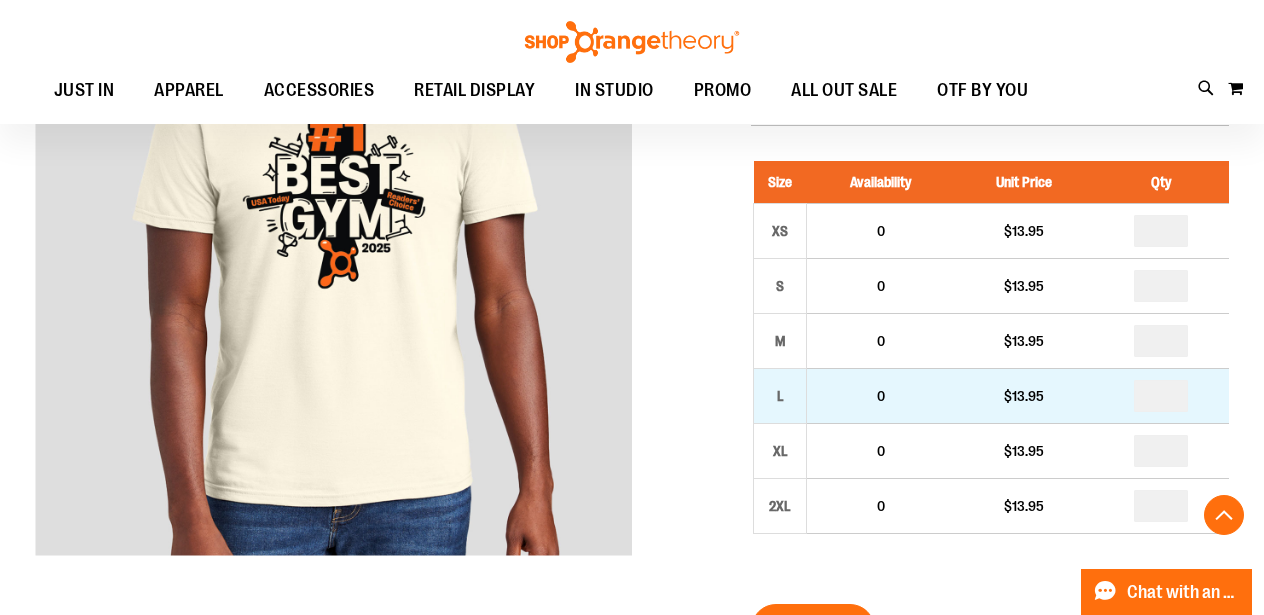 type on "**********" 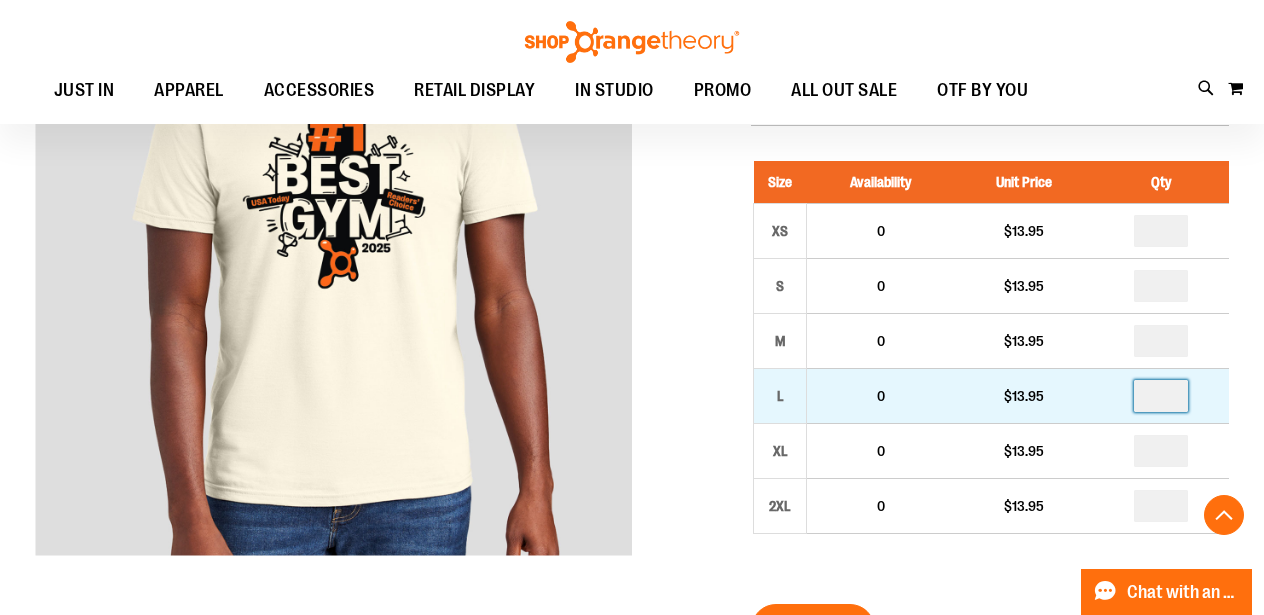 drag, startPoint x: 1175, startPoint y: 395, endPoint x: 1159, endPoint y: 395, distance: 16 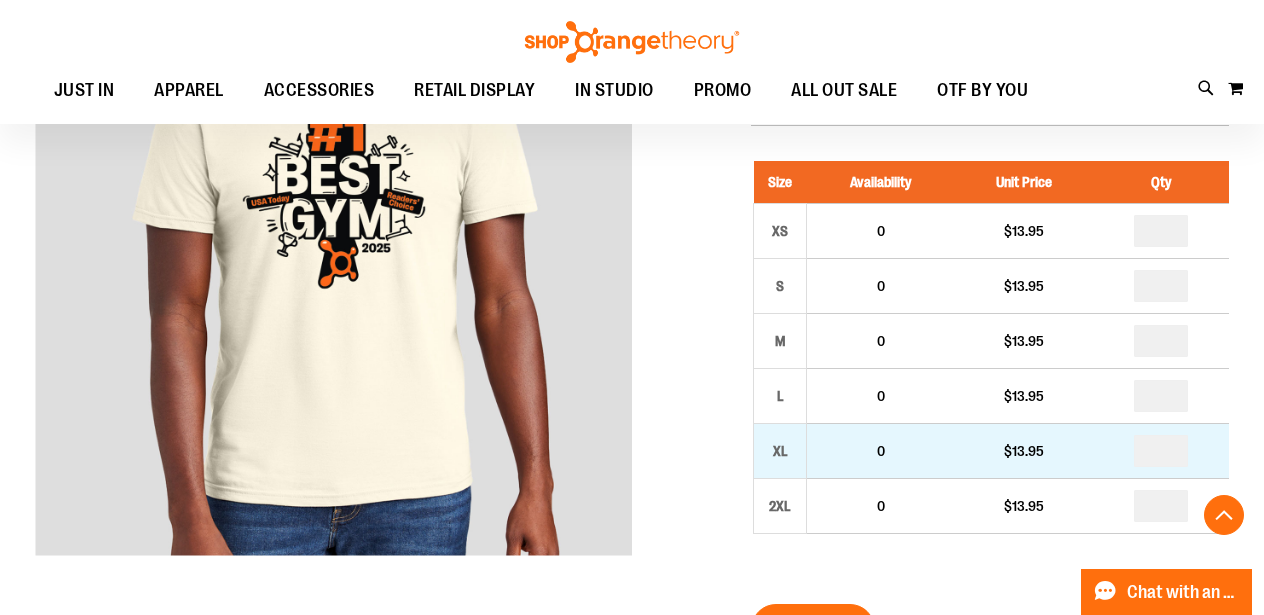 drag, startPoint x: 1180, startPoint y: 455, endPoint x: 1149, endPoint y: 455, distance: 31 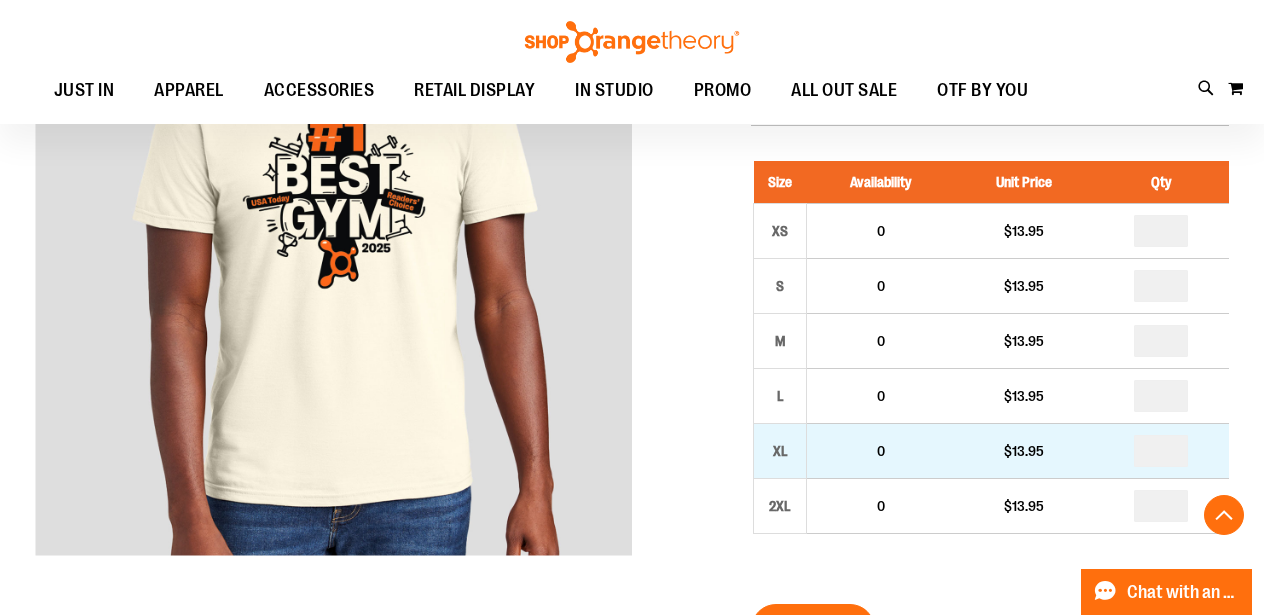 type on "*" 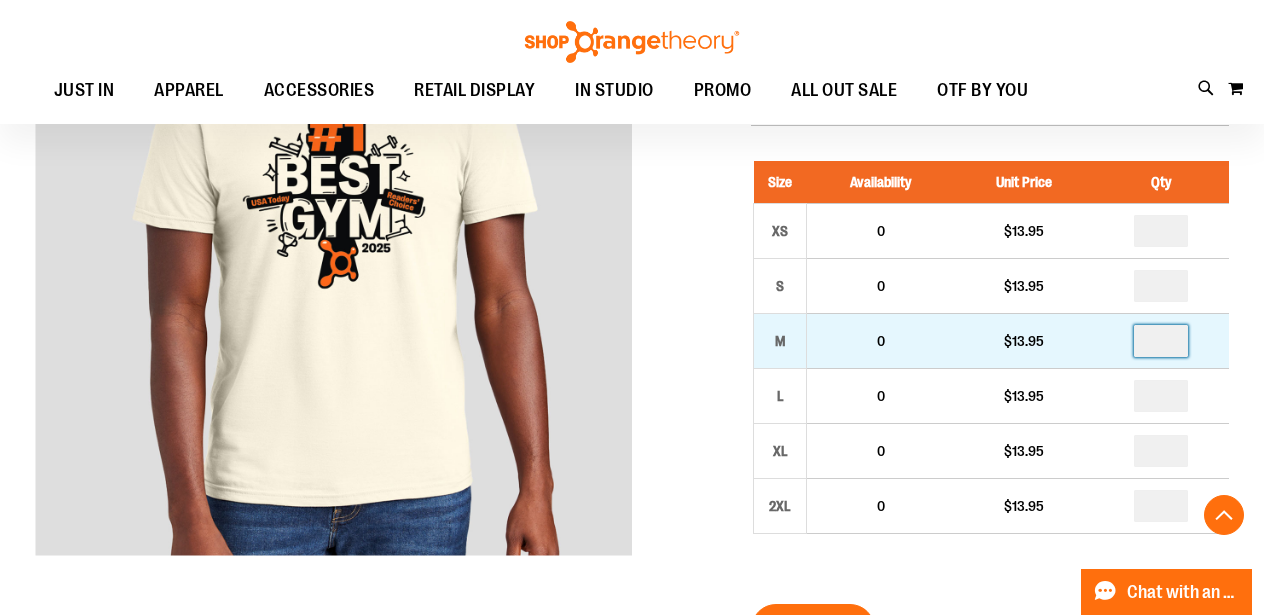 drag, startPoint x: 1173, startPoint y: 342, endPoint x: 1158, endPoint y: 342, distance: 15 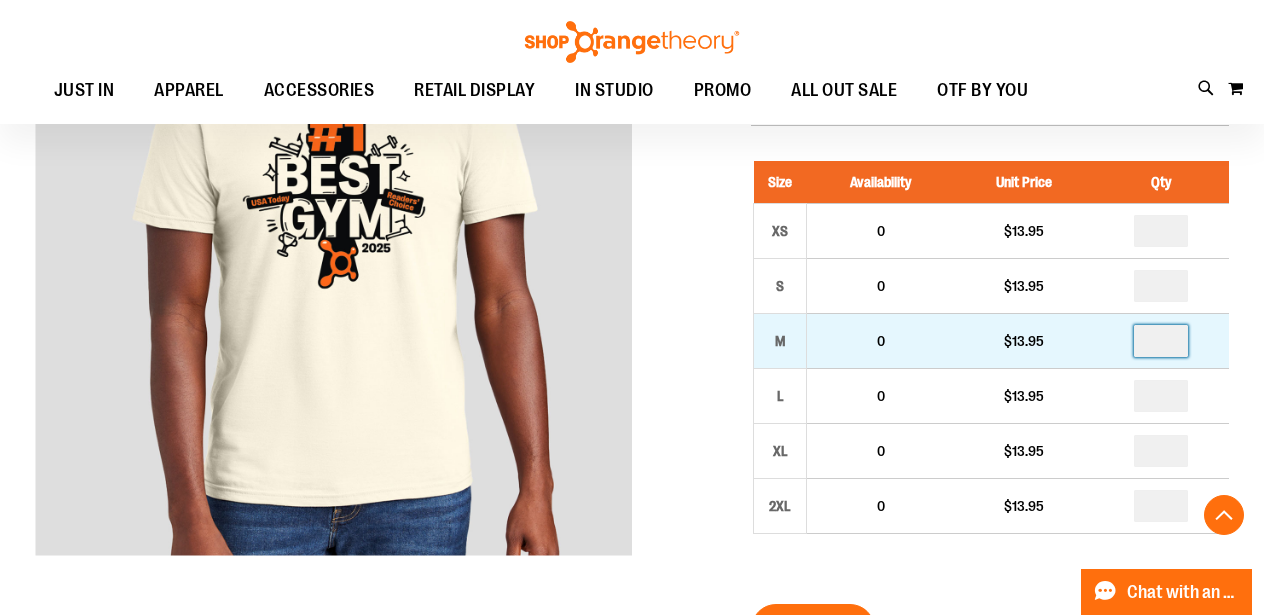 type on "*" 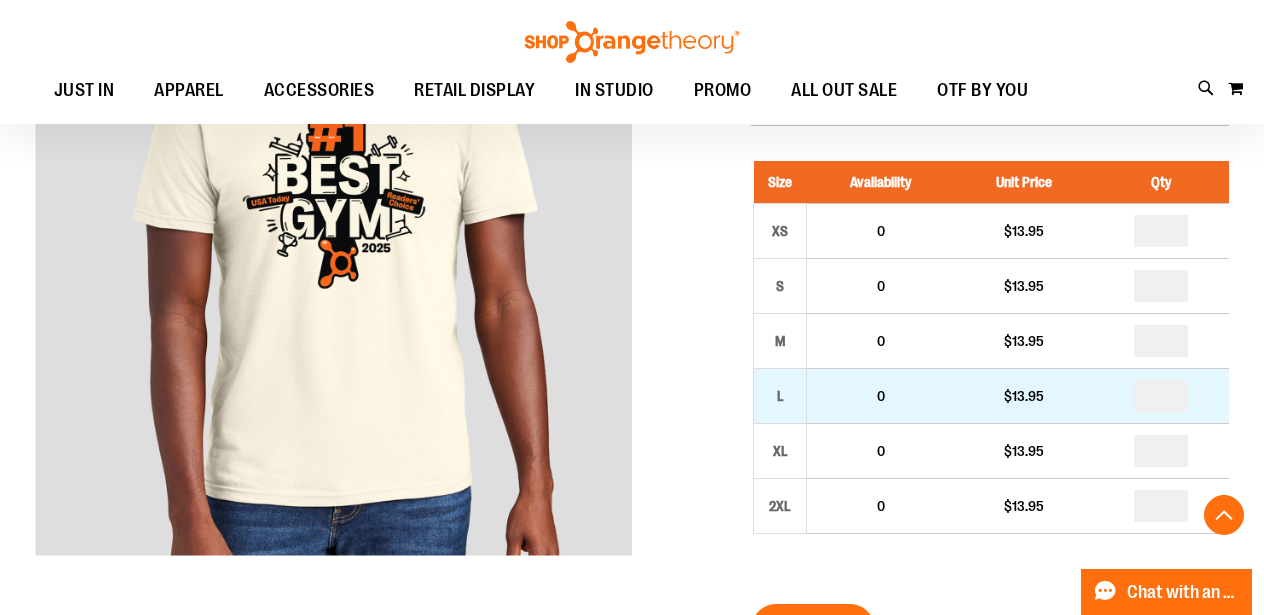 drag, startPoint x: 1172, startPoint y: 399, endPoint x: 1152, endPoint y: 399, distance: 20 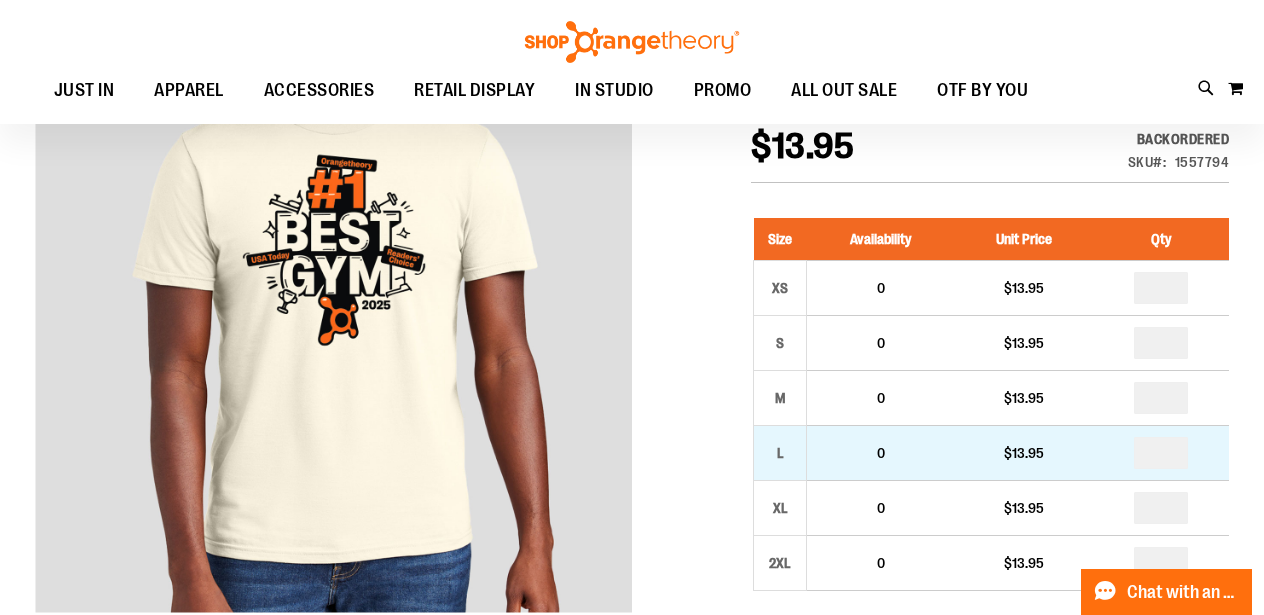 scroll, scrollTop: 259, scrollLeft: 0, axis: vertical 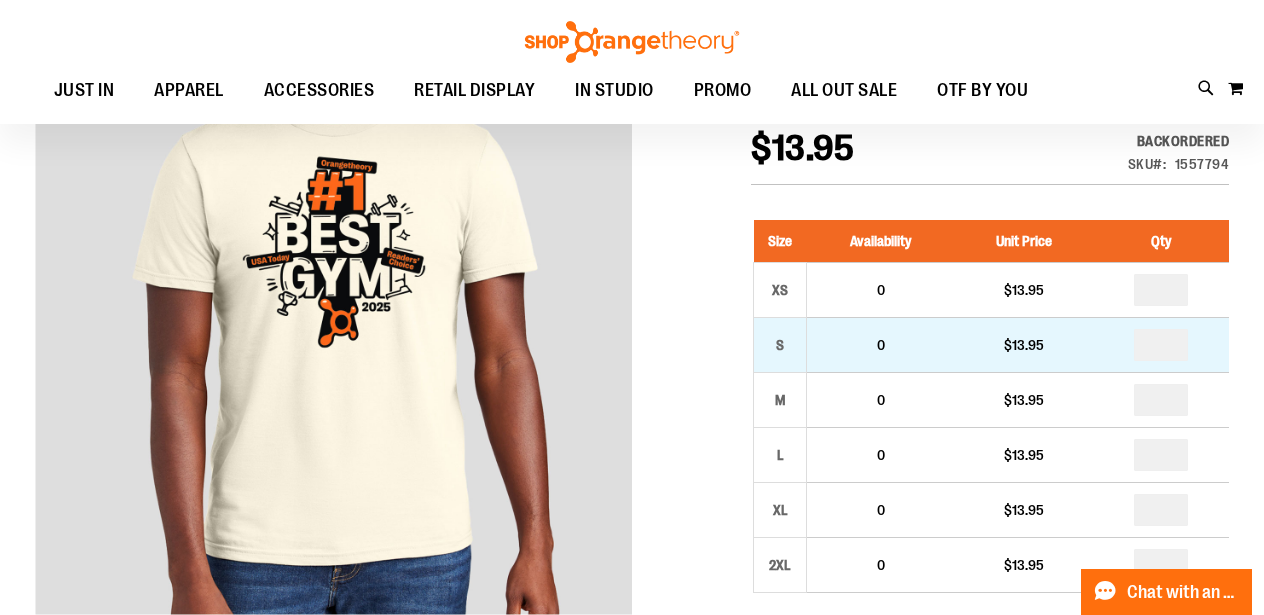 type 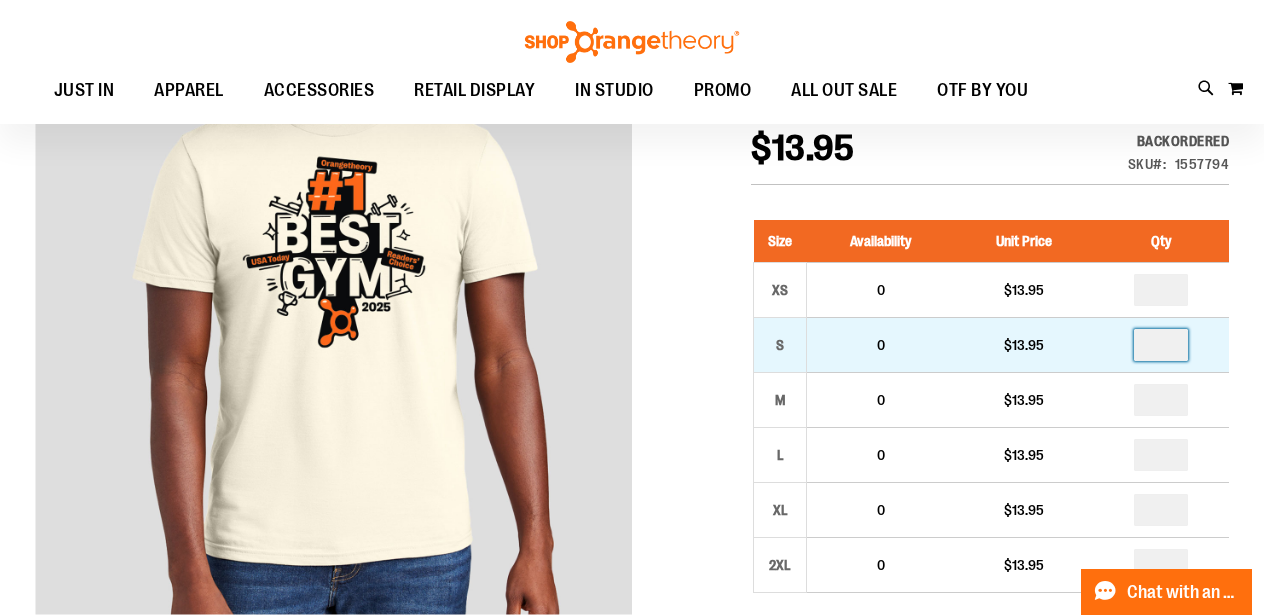 type 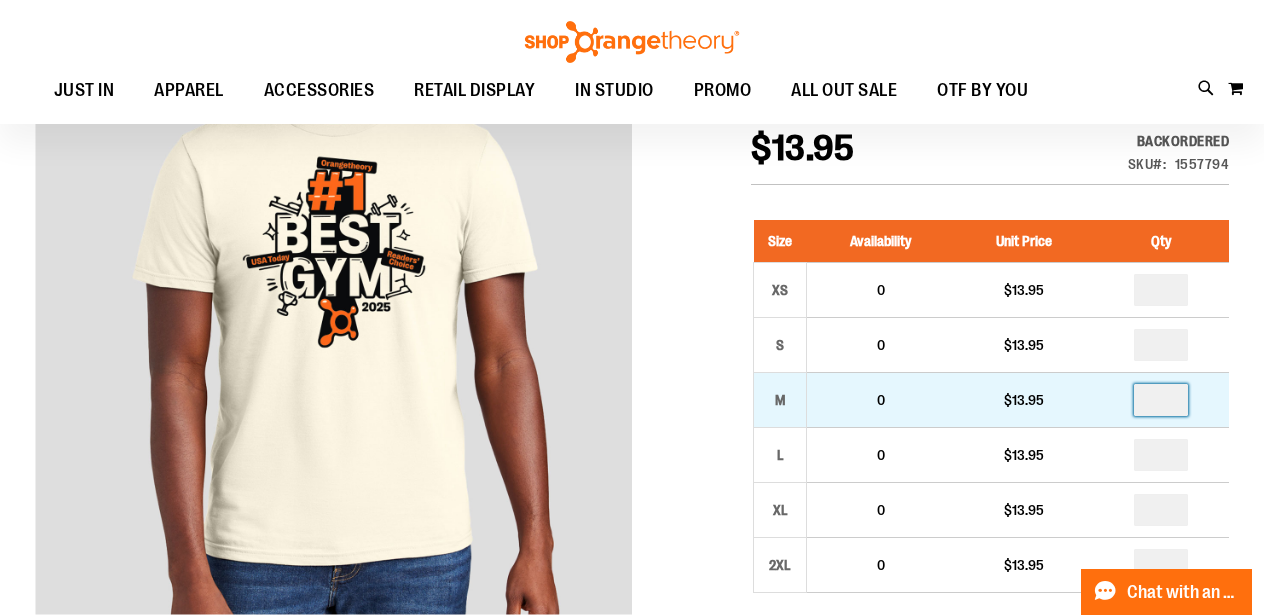drag, startPoint x: 1173, startPoint y: 394, endPoint x: 1161, endPoint y: 394, distance: 12 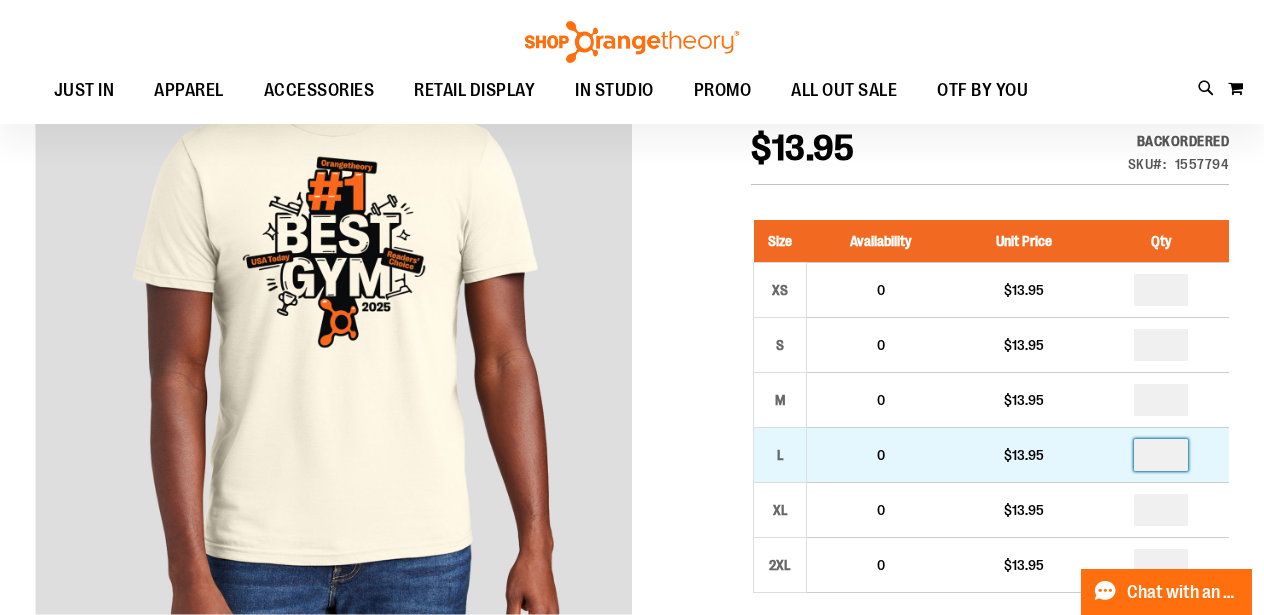 drag, startPoint x: 1172, startPoint y: 457, endPoint x: 1158, endPoint y: 457, distance: 14 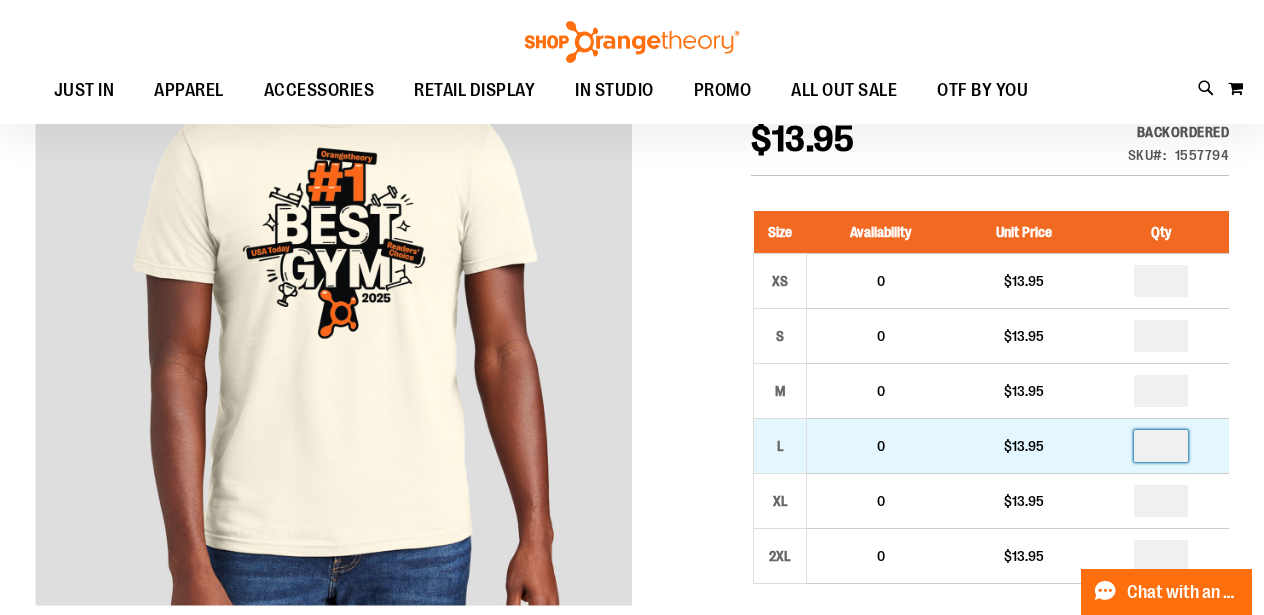 type on "**" 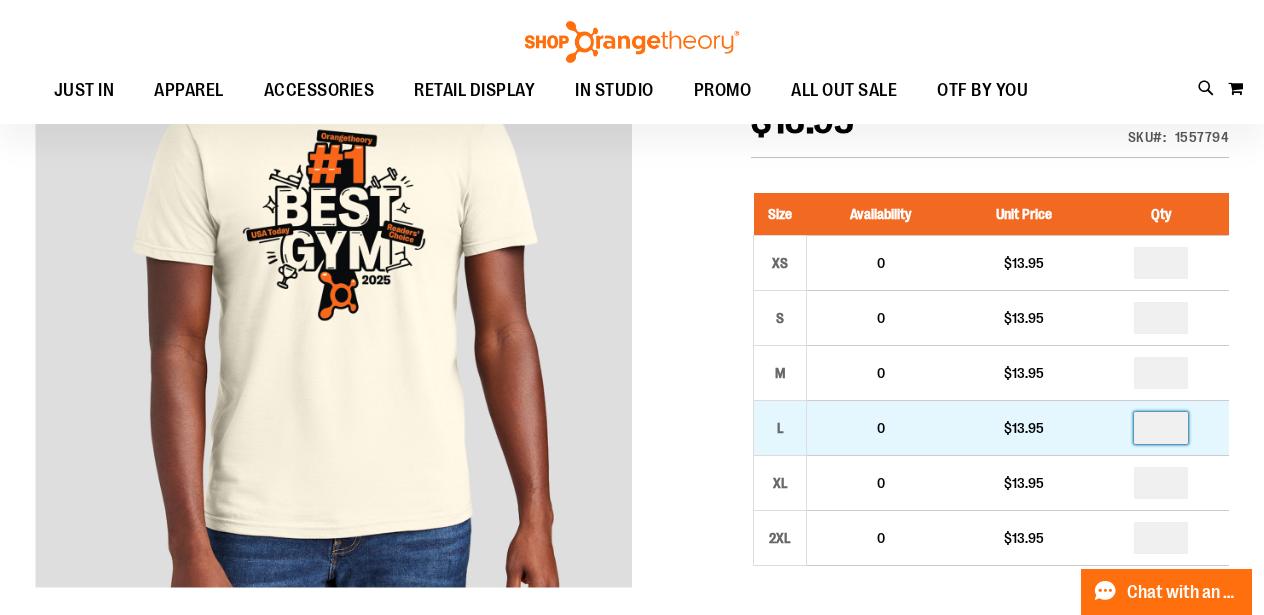 scroll, scrollTop: 287, scrollLeft: 0, axis: vertical 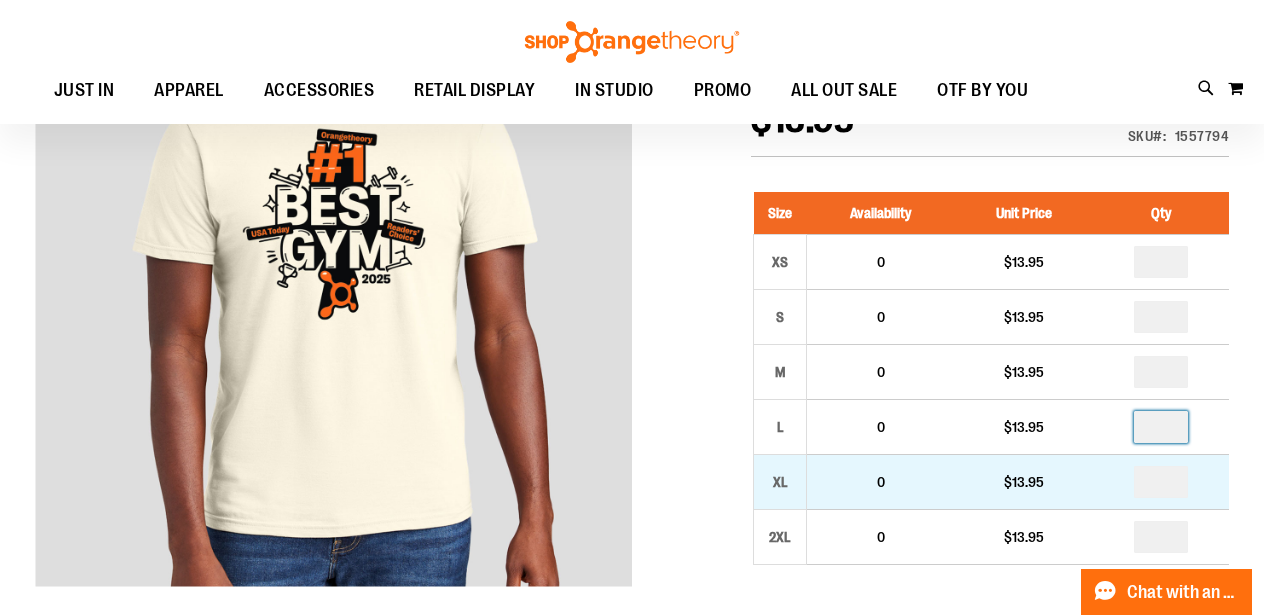 type on "*" 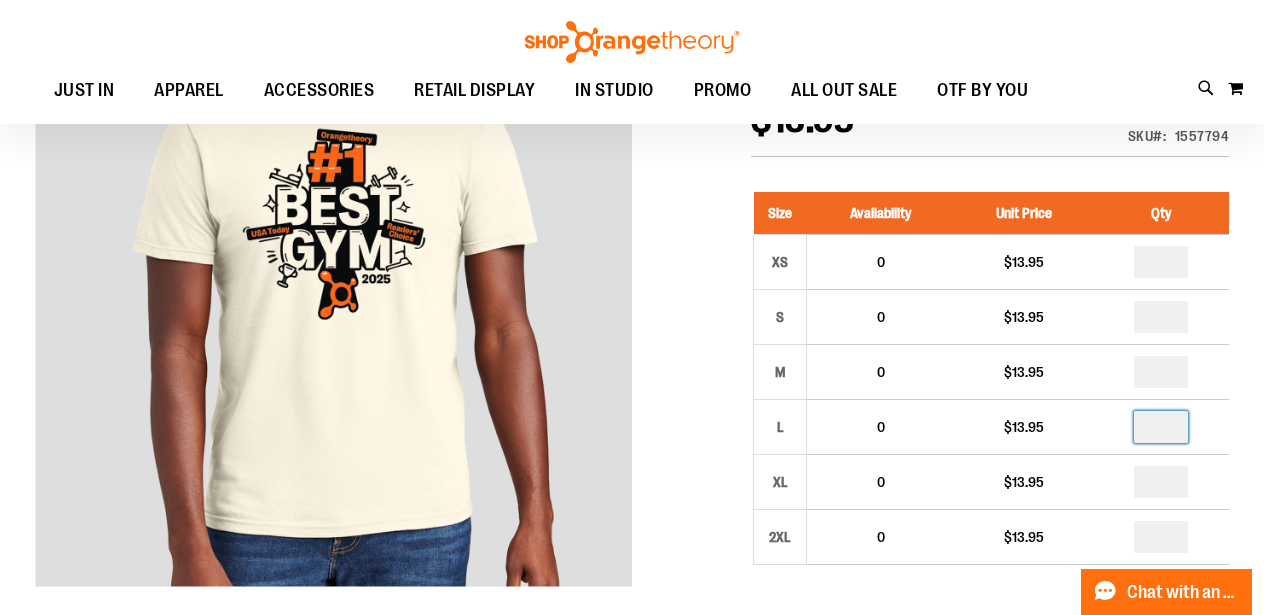 click on "Unisex Best Gym Celebration Tee
$13.95
Backordered
Only  %1  left
SKU
1557794
Size
Availability
Unit Price
Qty
XS
0
$13.95" at bounding box center [632, 915] 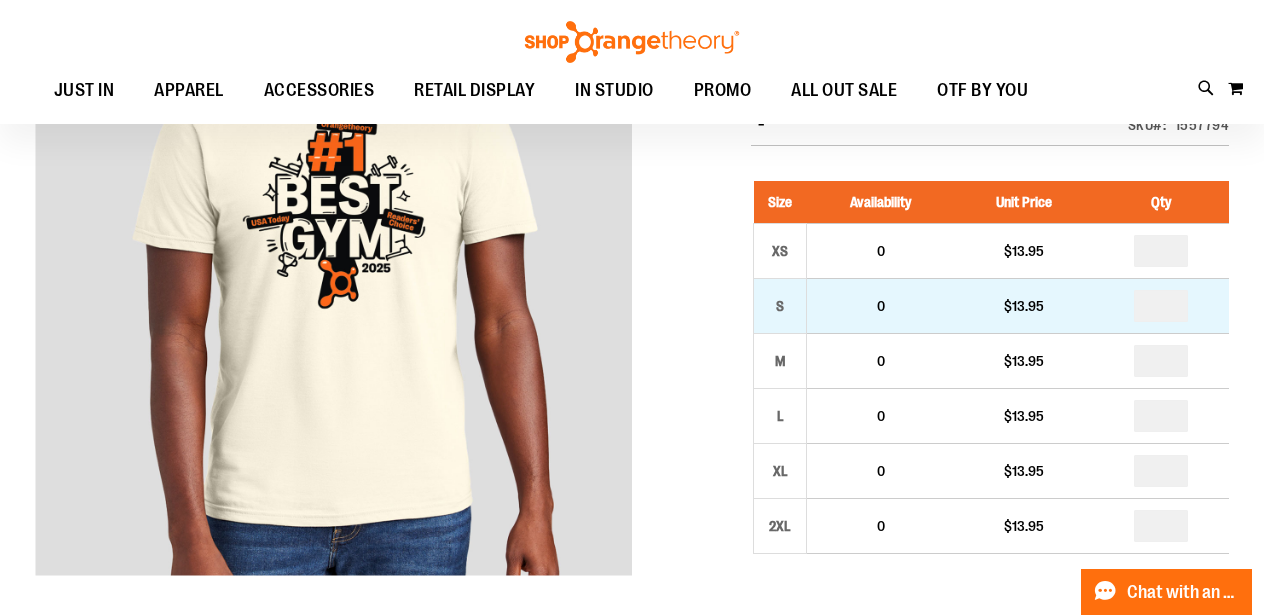 scroll, scrollTop: 300, scrollLeft: 0, axis: vertical 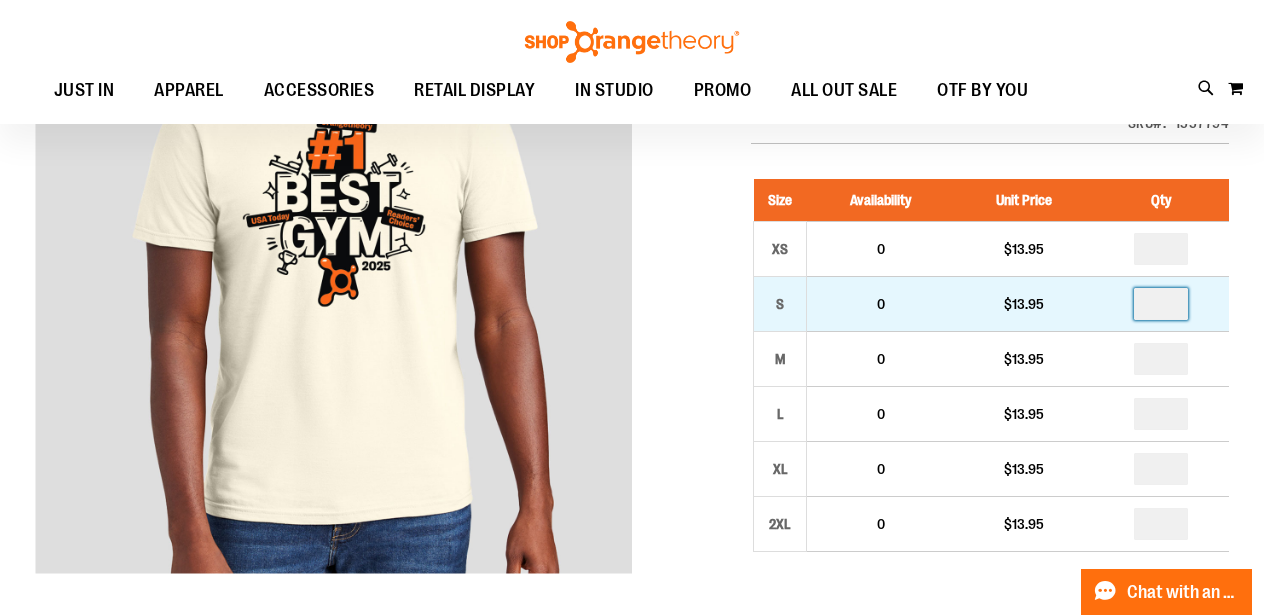 drag, startPoint x: 1175, startPoint y: 305, endPoint x: 1156, endPoint y: 303, distance: 19.104973 